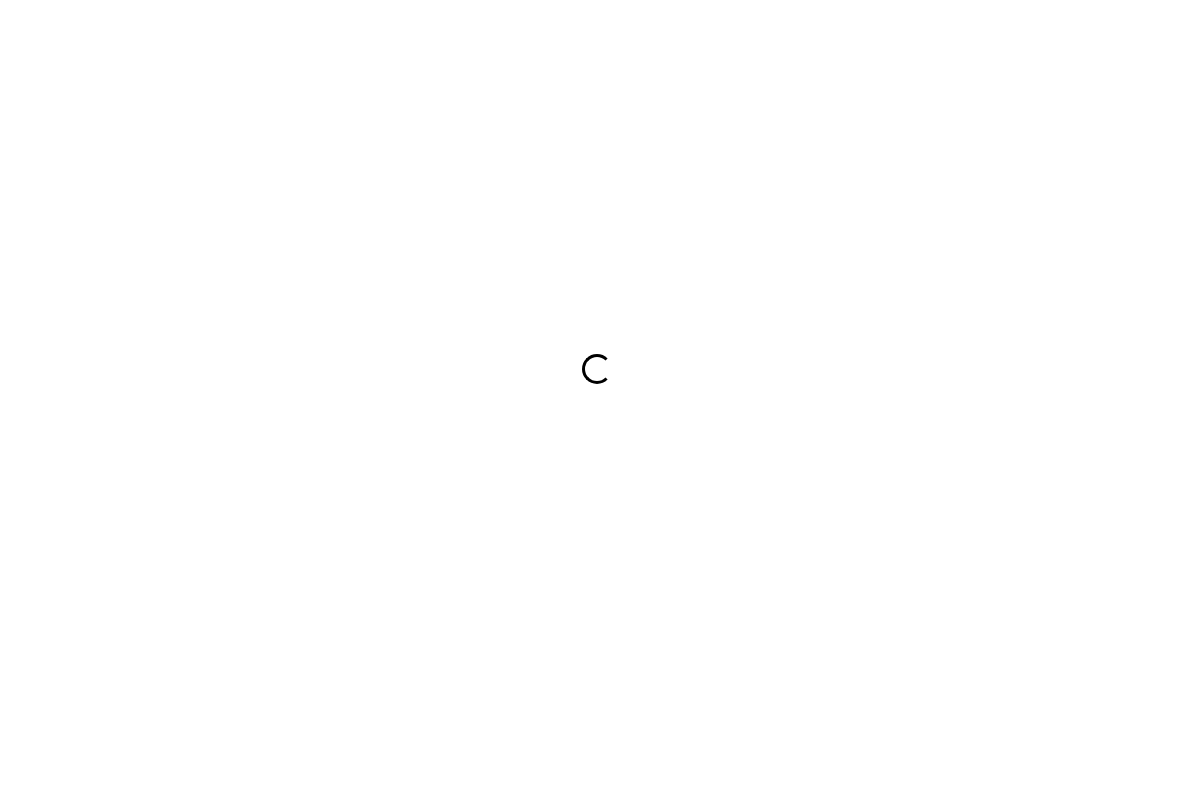 scroll, scrollTop: 0, scrollLeft: 0, axis: both 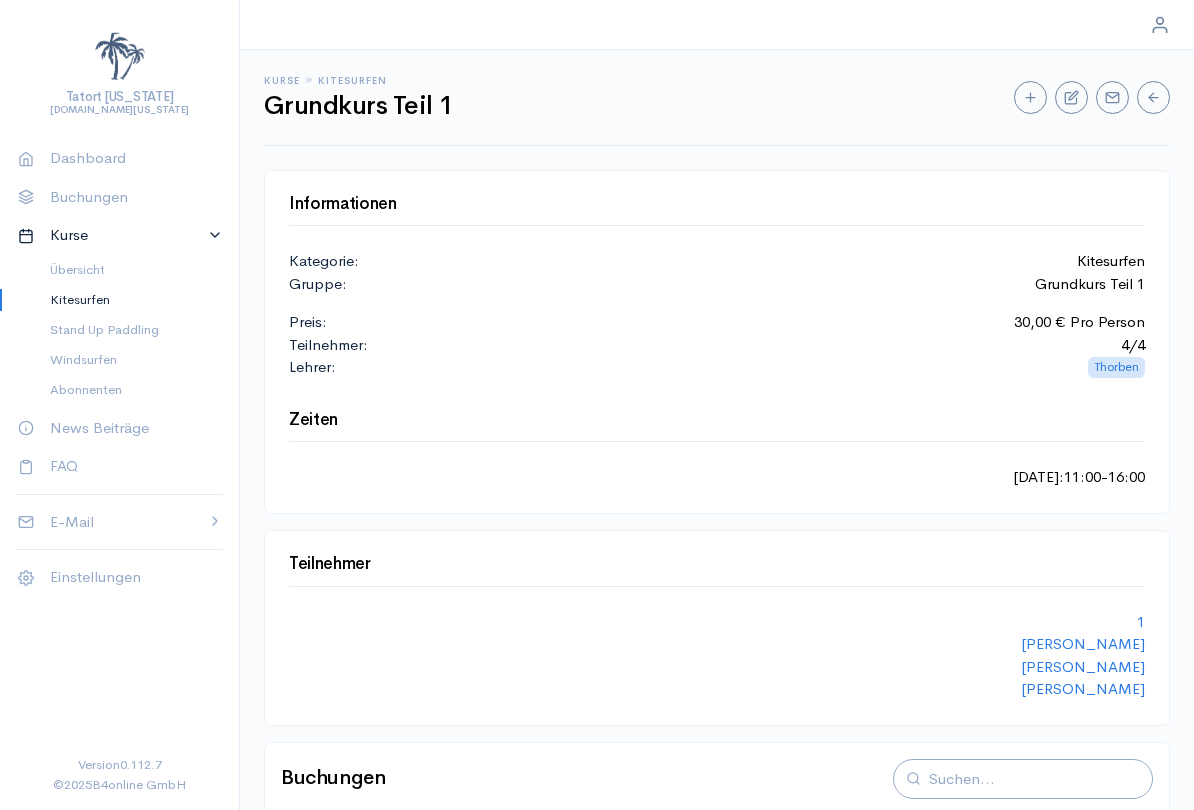 click on "Kitesurfen" at bounding box center [128, 300] 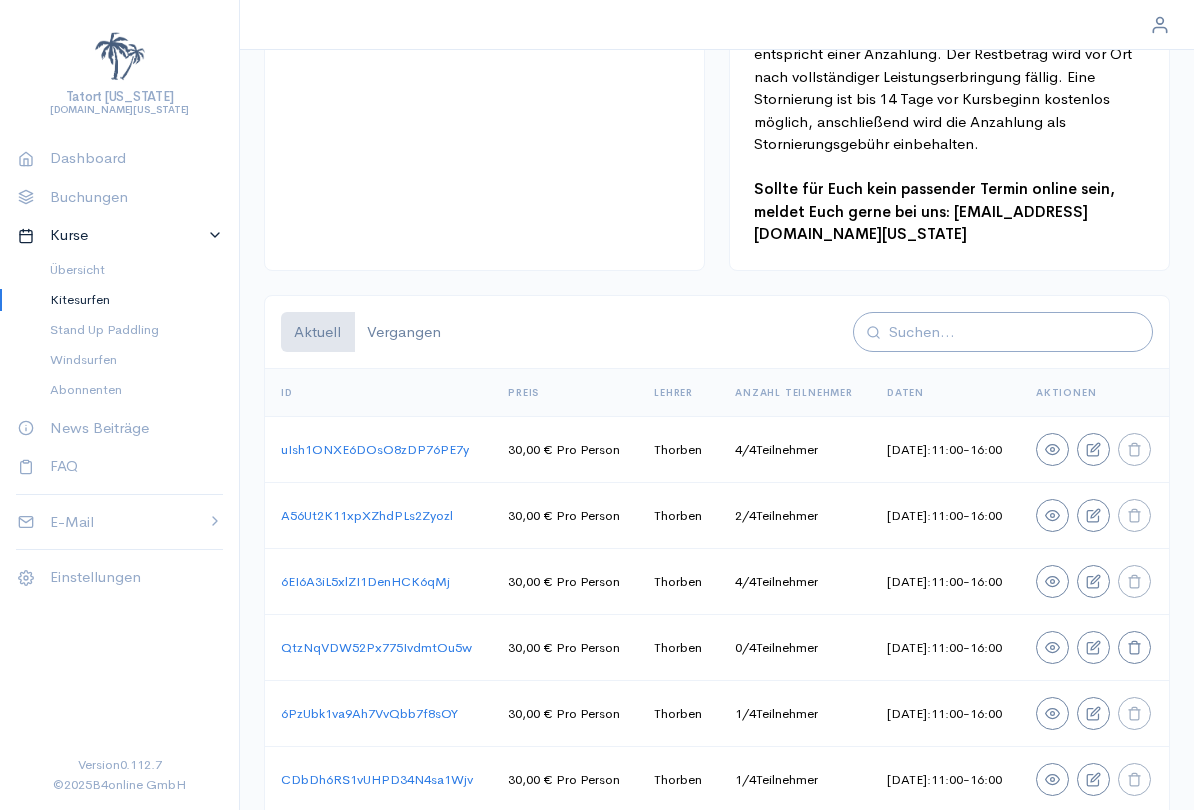 scroll, scrollTop: 409, scrollLeft: 0, axis: vertical 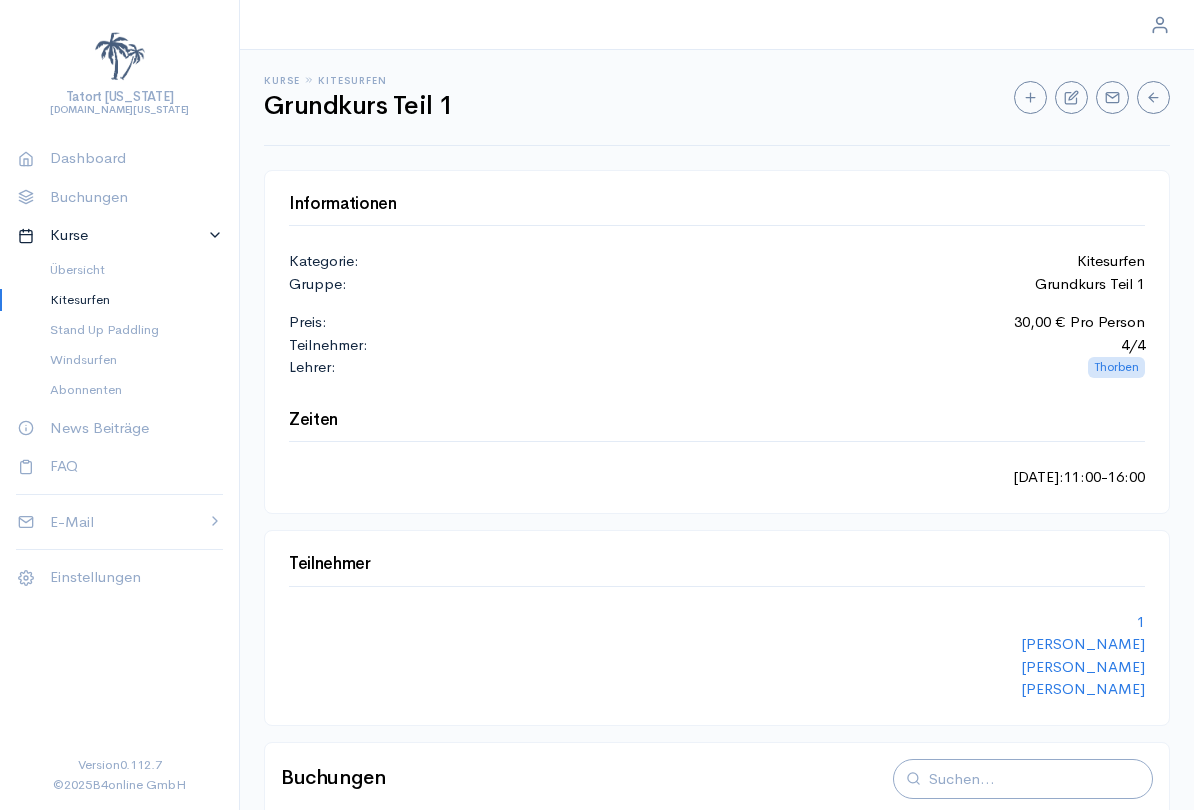 select on "0" 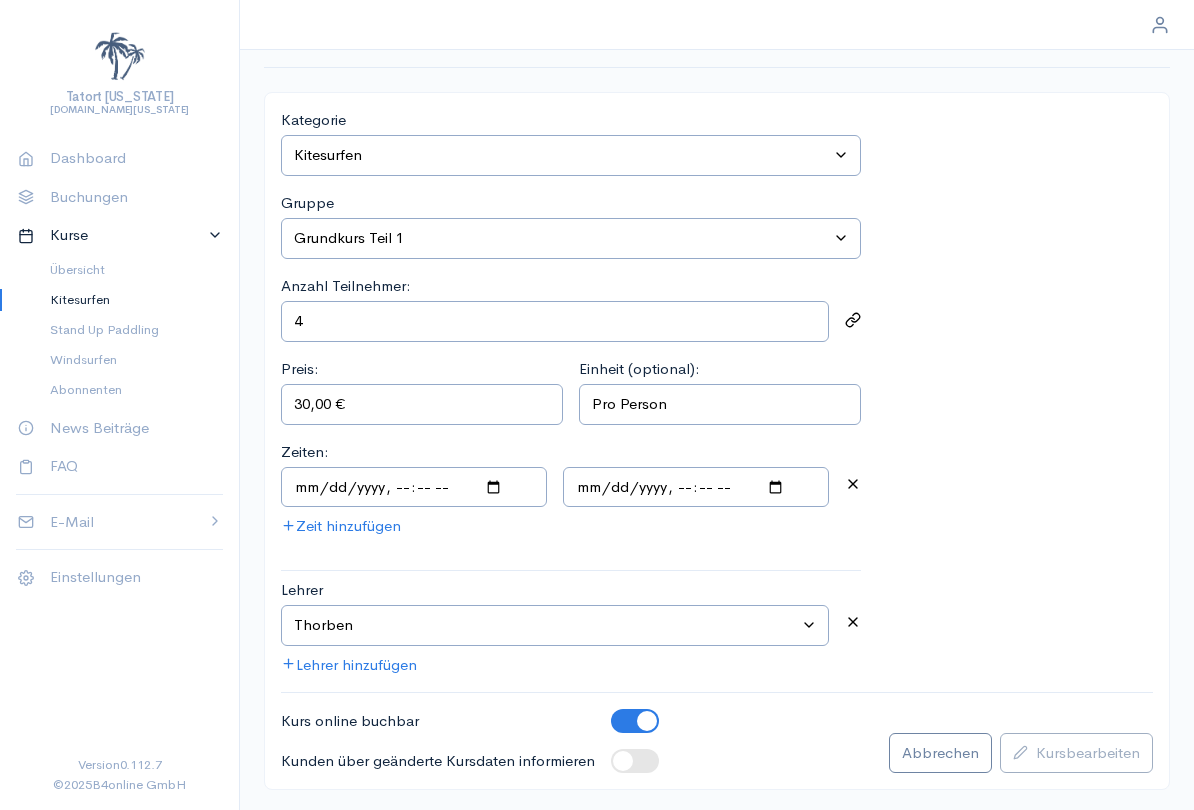 scroll, scrollTop: 0, scrollLeft: 0, axis: both 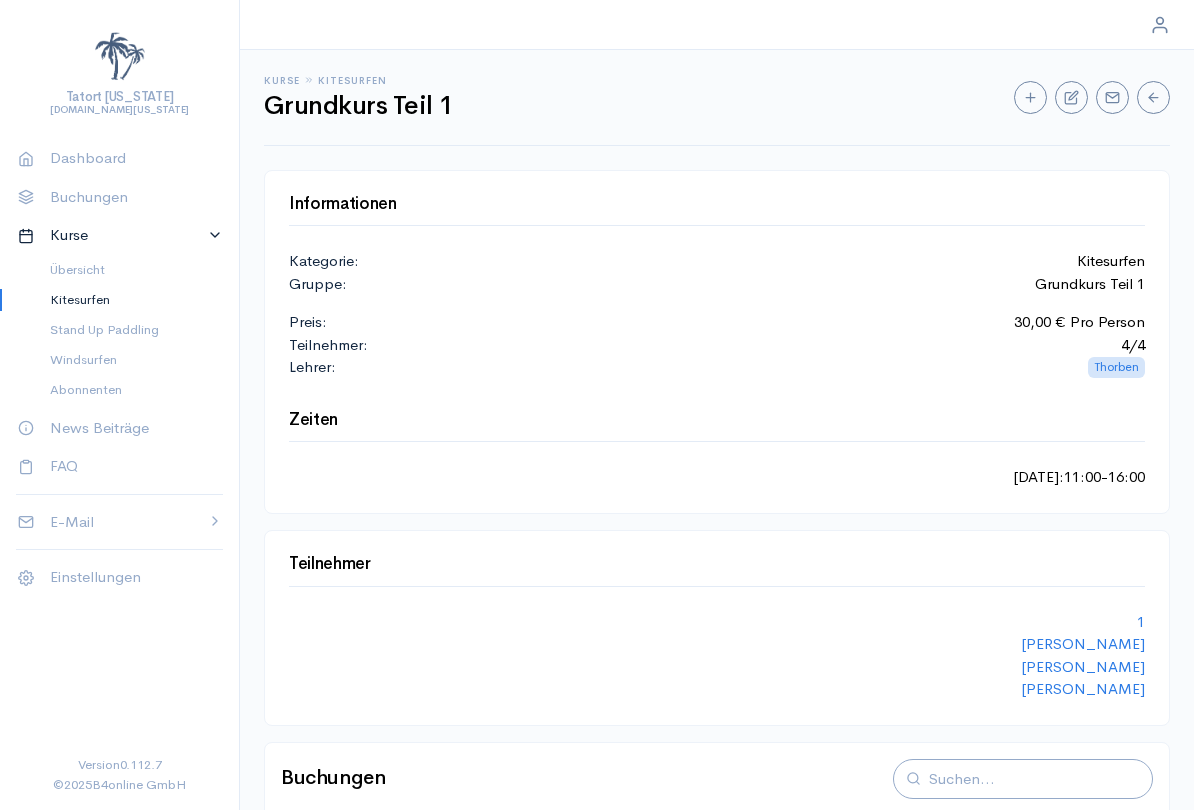 click on "Tatort [US_STATE] [DOMAIN_NAME][US_STATE] Dashboard Buchungen Kurse Übersicht Kitesurfen Stand Up Paddling  Windsurfen Abonnenten News Beiträge FAQ E-Mail Accounts Protokoll Einstellungen Version  0.112.7 ©  2025  B4online GmbH Kurse     Kitesurfen Grundkurs Teil 1 Informationen Kategorie: Kitesurfen Gruppe: Grundkurs Teil 1 Preis: 30,00 €   Pro Person Teilnehmer: 4  /  4 Lehrer: Thorben Zeiten [DATE] :  11:00  -  16:00 Teilnehmer 1 [PERSON_NAME] [PERSON_NAME] Buchungen Kunde Teilnehmer E-Mail Telefonnummer Status Gebucht am Aktionen [PERSON_NAME] Denise [EMAIL_ADDRESS][DOMAIN_NAME] 017656856779 Aktiv  [DATE] 21:23:14 [PERSON_NAME] 1 [EMAIL_ADDRESS][DOMAIN_NAME] 01751010485 Zahlung wird verarbeitet  [DATE] 11:48:48 [PERSON_NAME] [PERSON_NAME] [PERSON_NAME][EMAIL_ADDRESS][DOMAIN_NAME] [PHONE_NUMBER] Aktiv  [DATE] 17:10:40 [PERSON_NAME] [PERSON_NAME] [EMAIL_ADDRESS][DOMAIN_NAME] 01621068812 Aktiv  [DATE] 20:56:01 Zurück 1 Nächste" at bounding box center (597, 405) 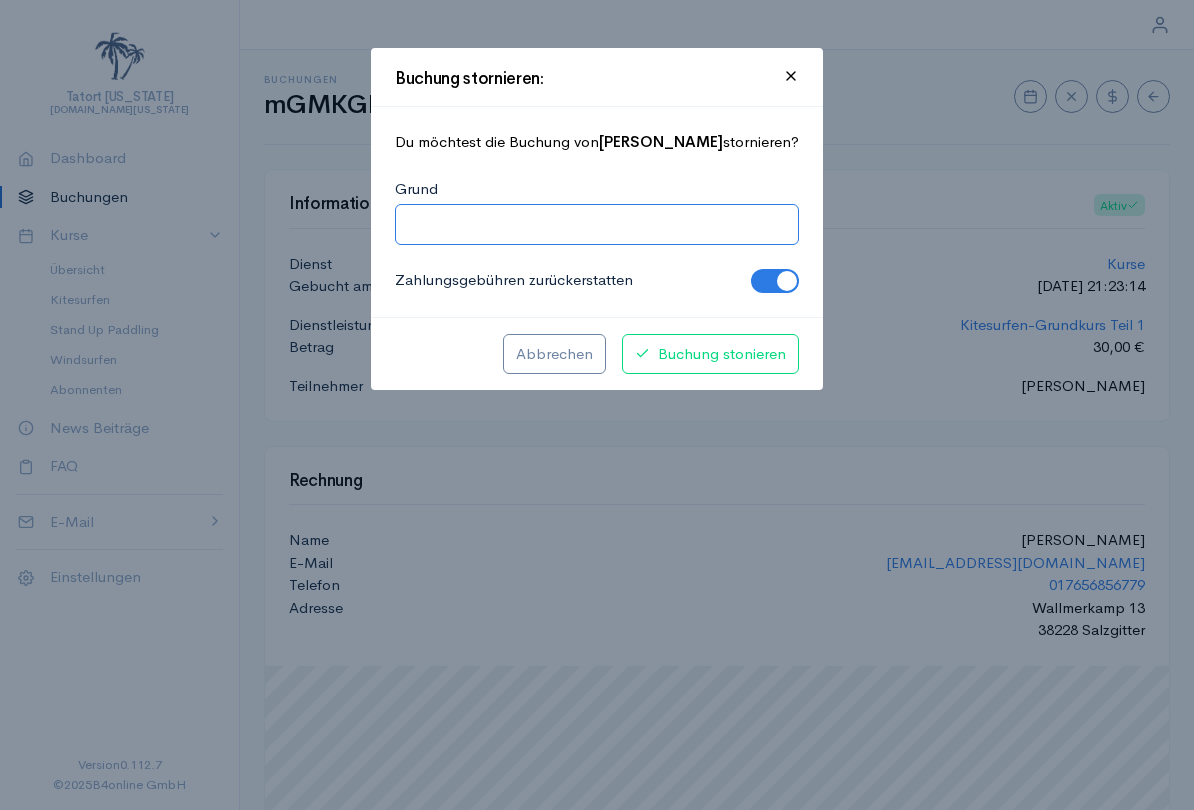 click on "Grund" at bounding box center [597, 224] 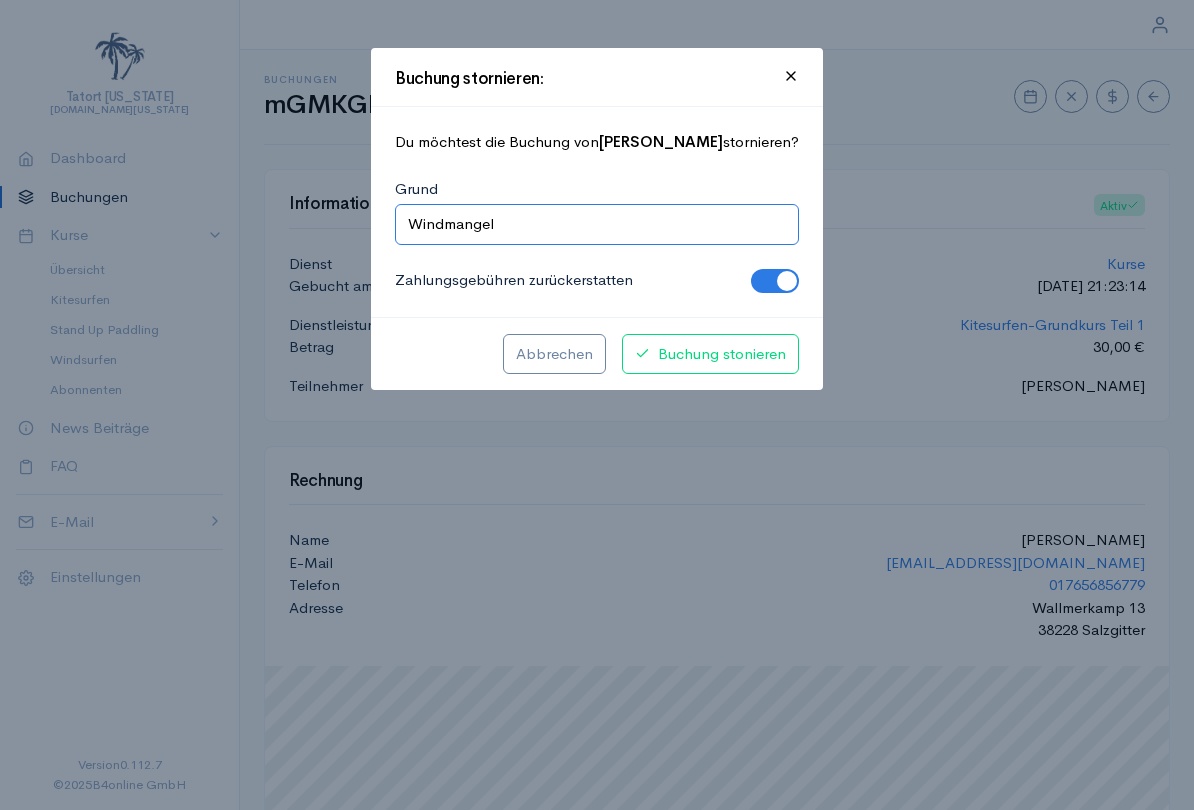 type on "Windmangel" 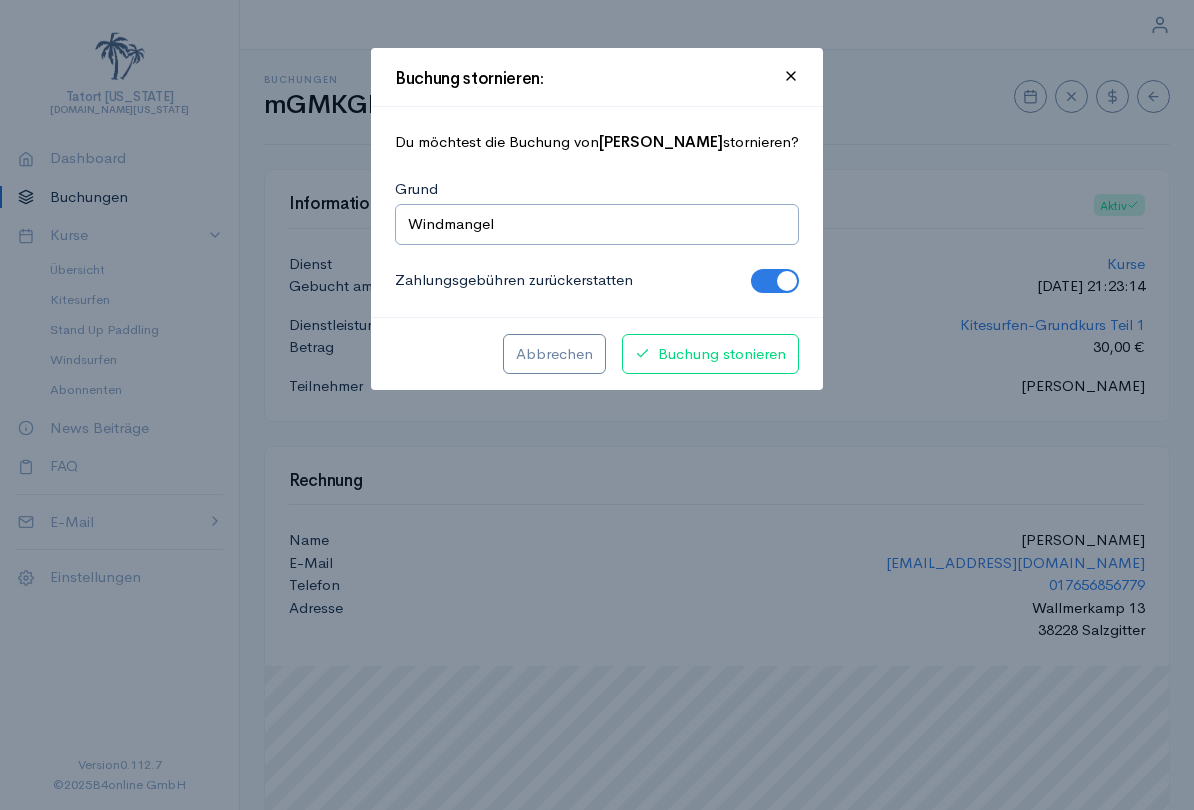 click on "Buchung stonieren" at bounding box center (710, 354) 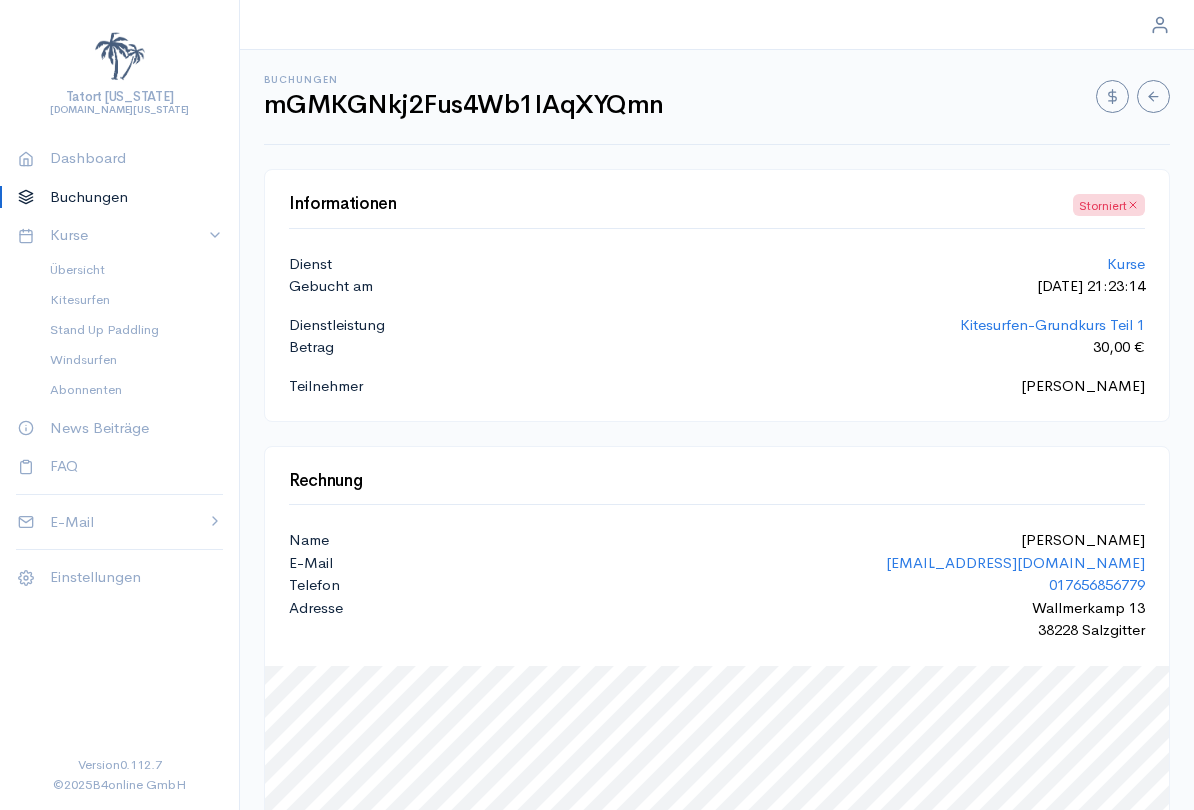 click on "Kitesurfen" at bounding box center [128, 300] 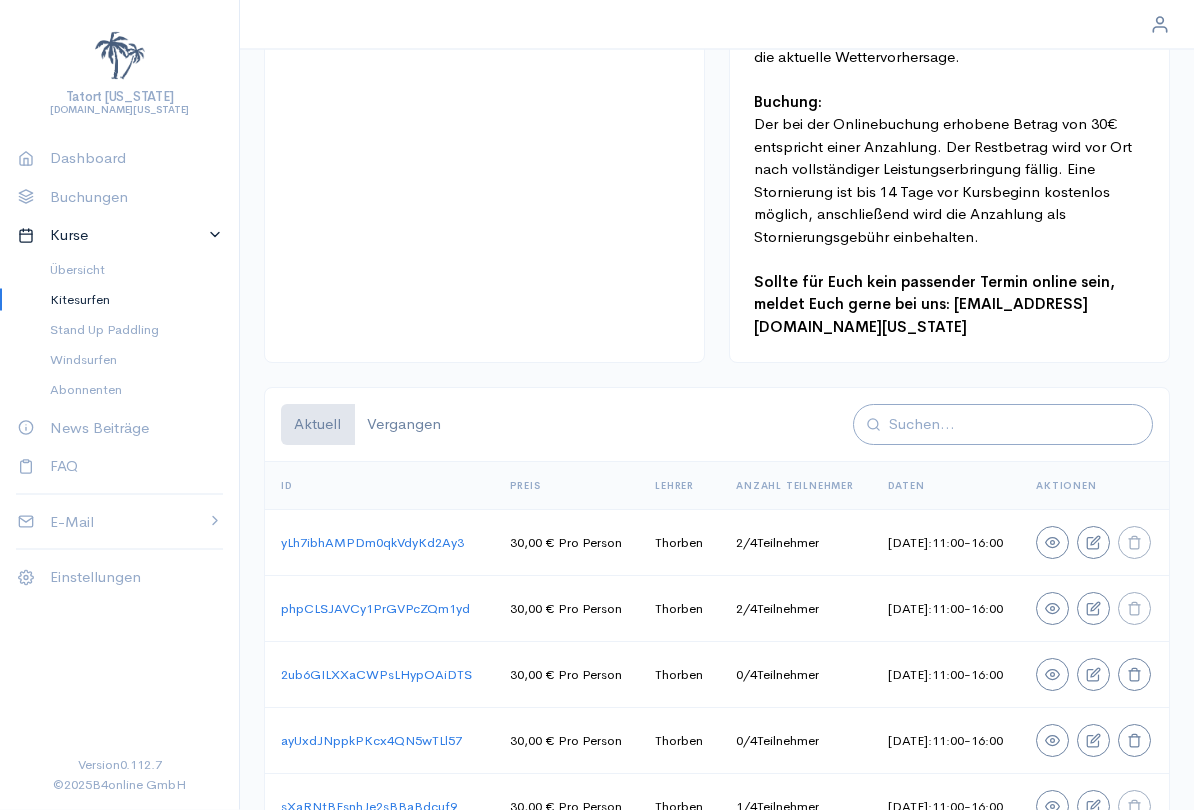 scroll, scrollTop: 1029, scrollLeft: 0, axis: vertical 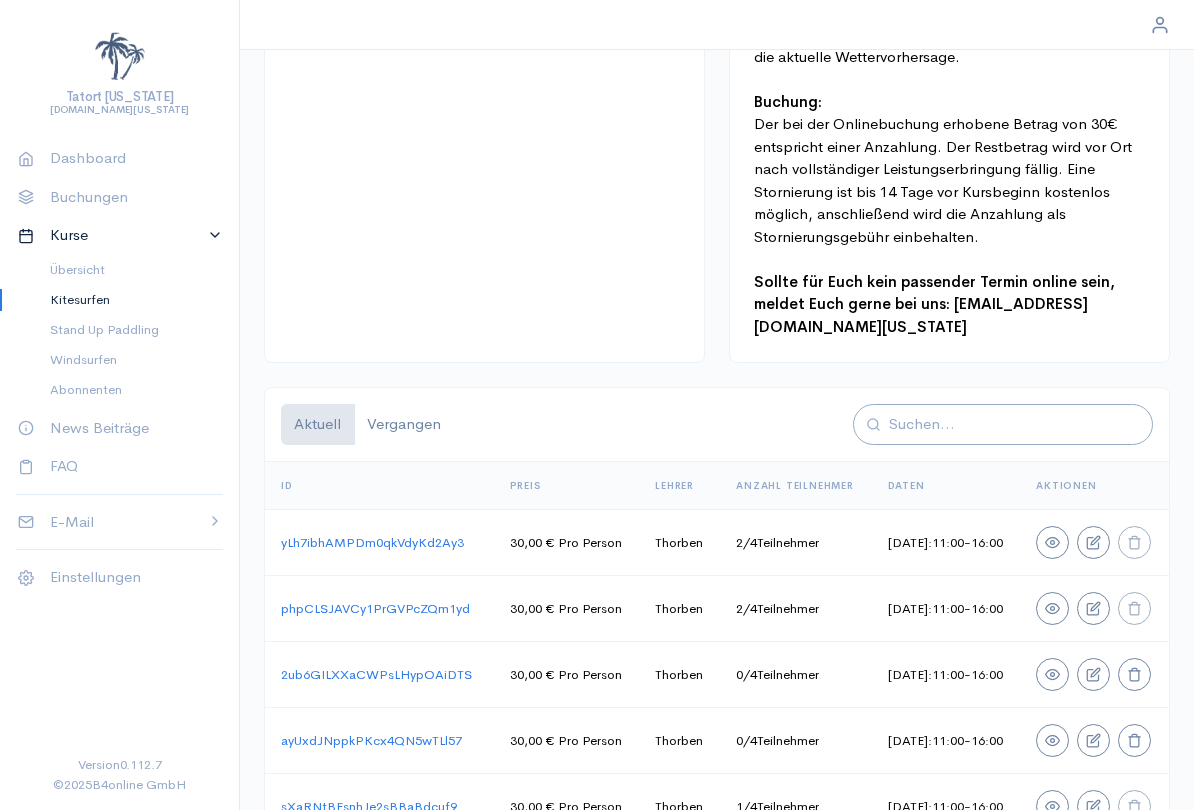 click on "Vergangen" at bounding box center [404, 424] 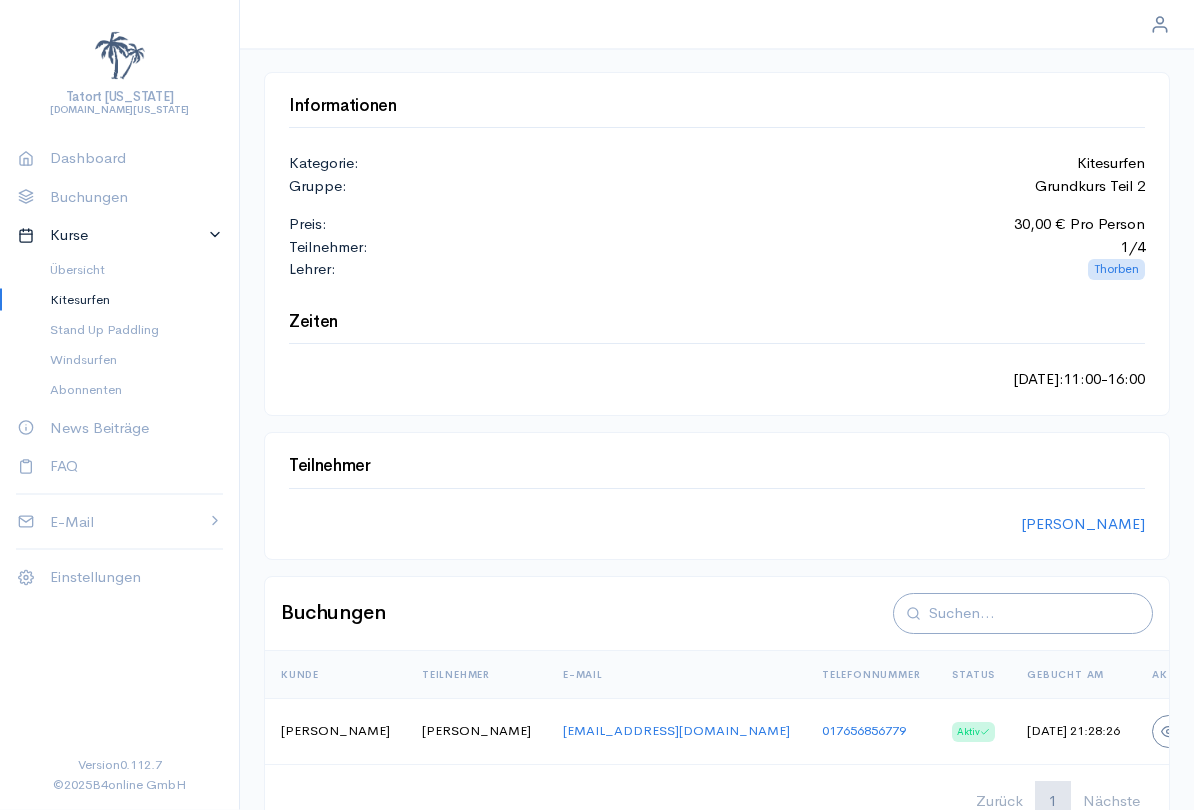 scroll, scrollTop: 145, scrollLeft: 0, axis: vertical 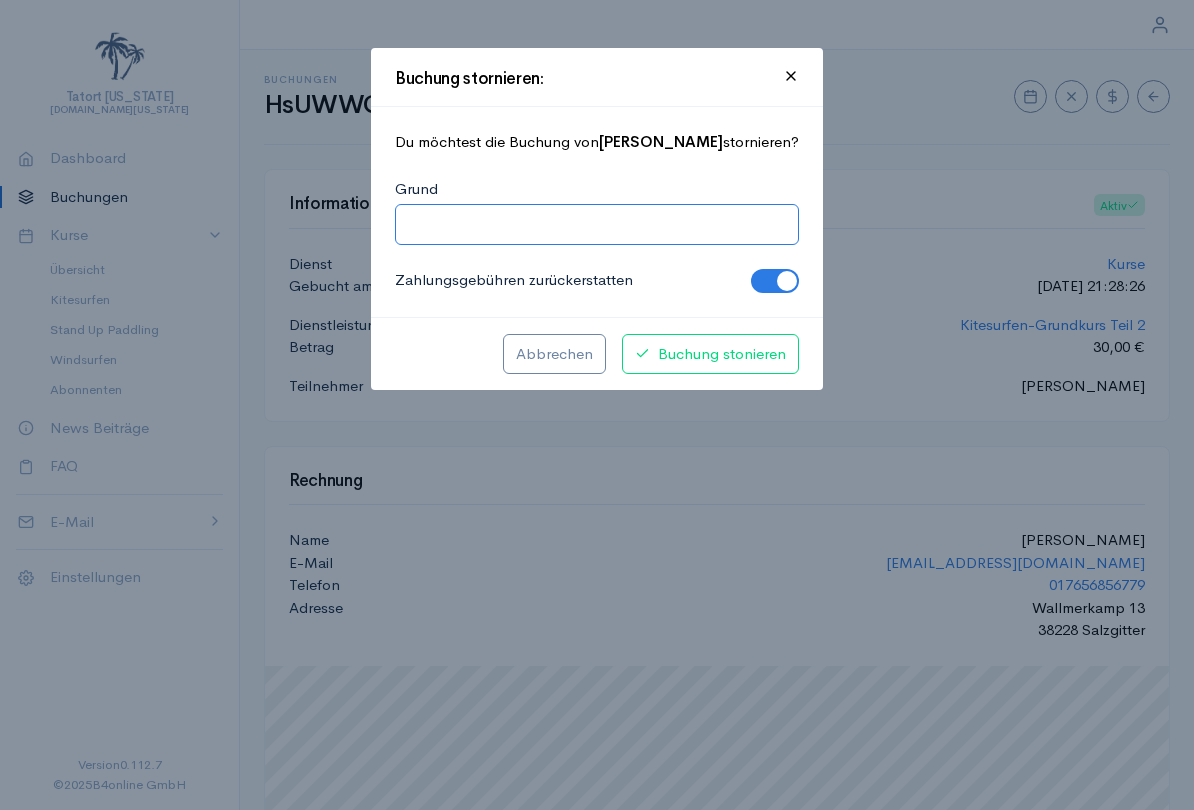 click on "Grund" at bounding box center (597, 224) 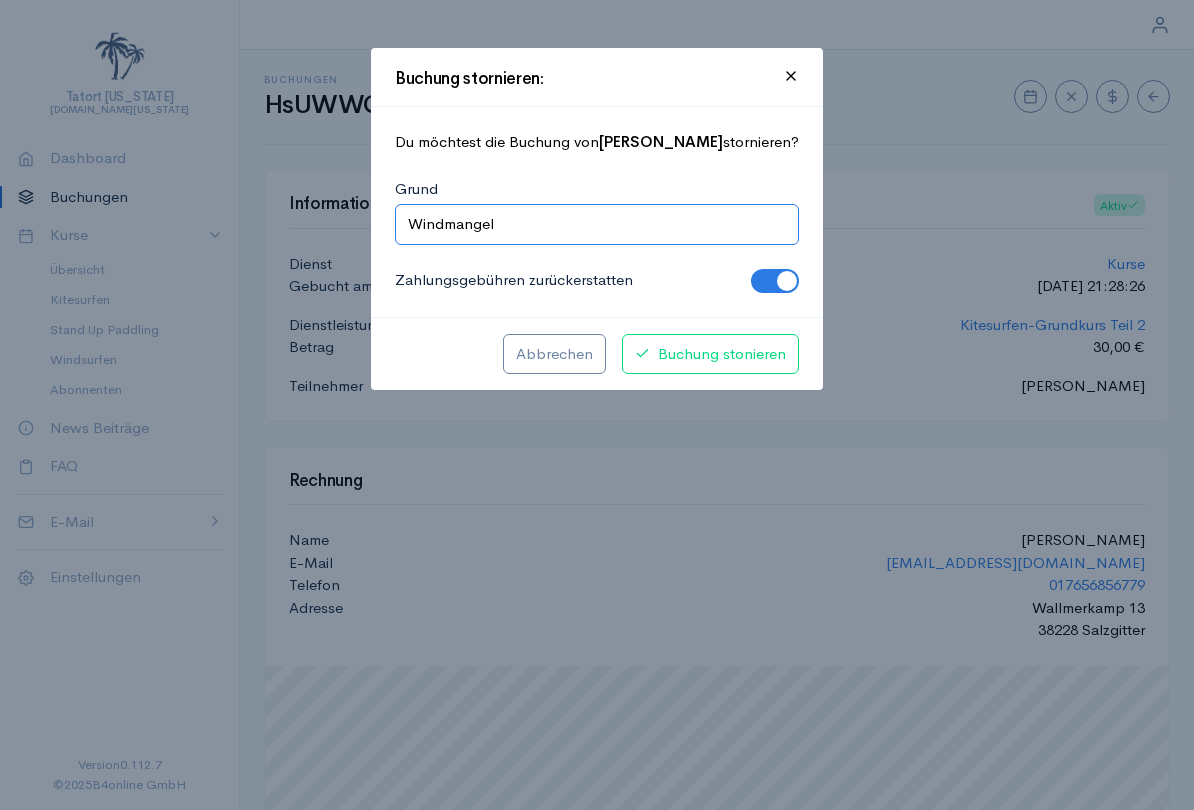 type on "Windmangel" 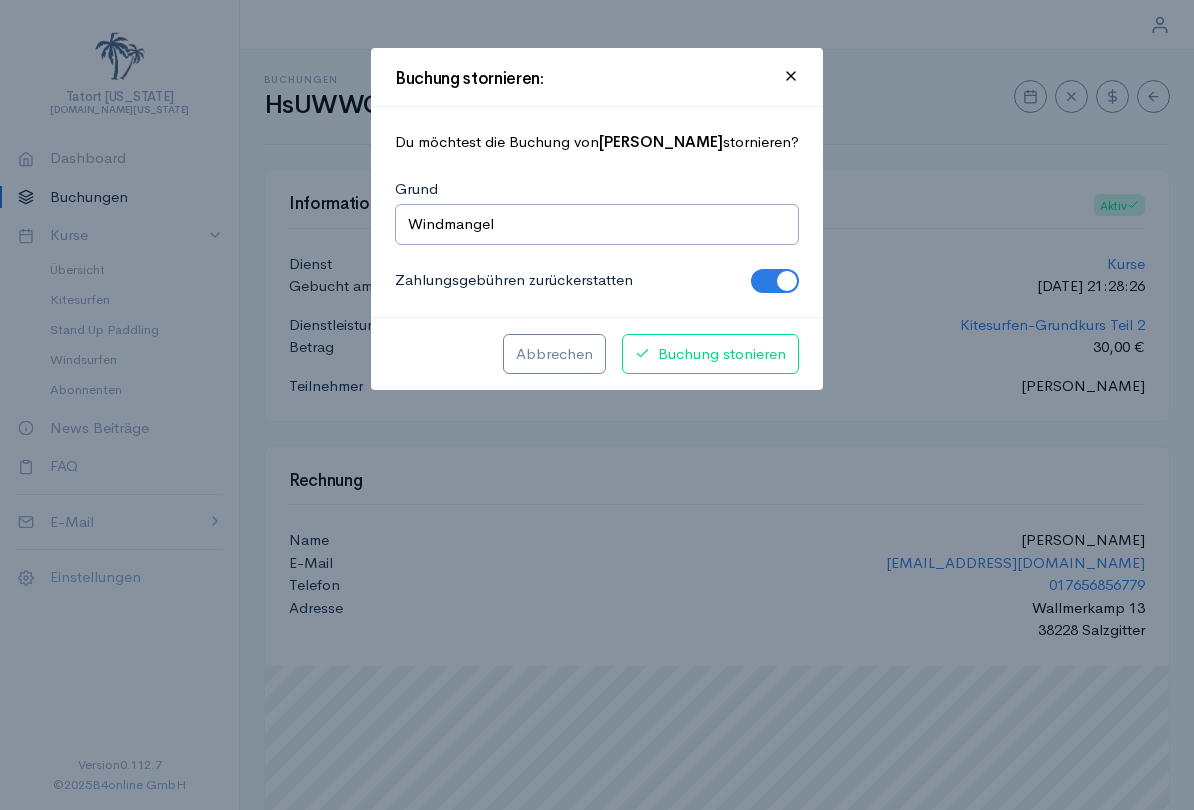 click on "Buchung stonieren" at bounding box center [710, 354] 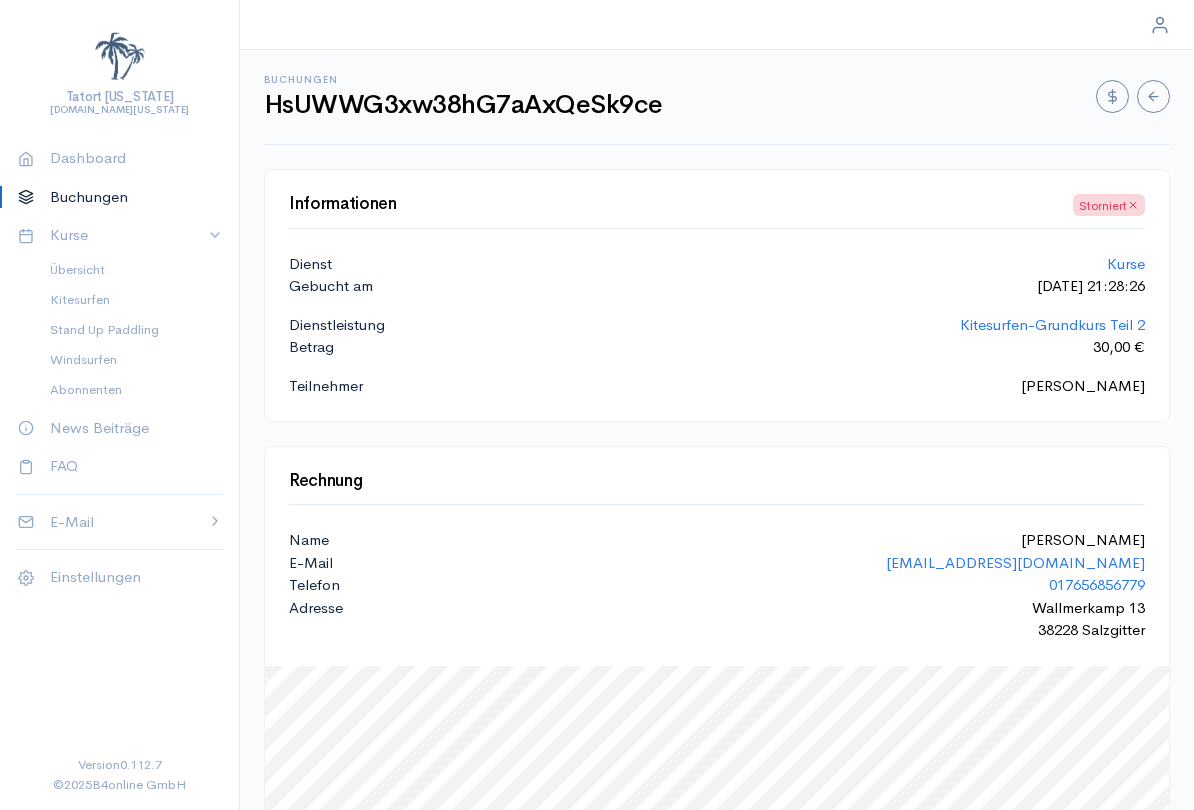 click on "Übersicht" at bounding box center [128, 270] 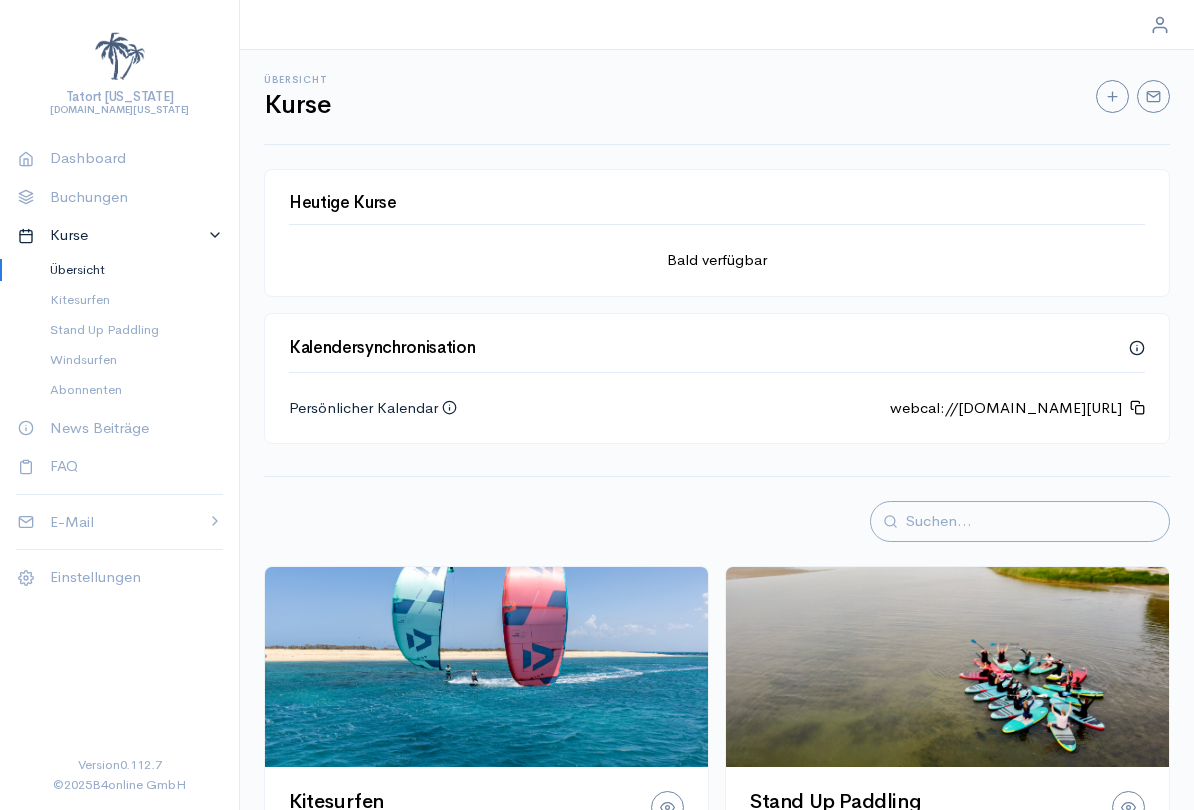 click on "Kitesurfen" at bounding box center (128, 300) 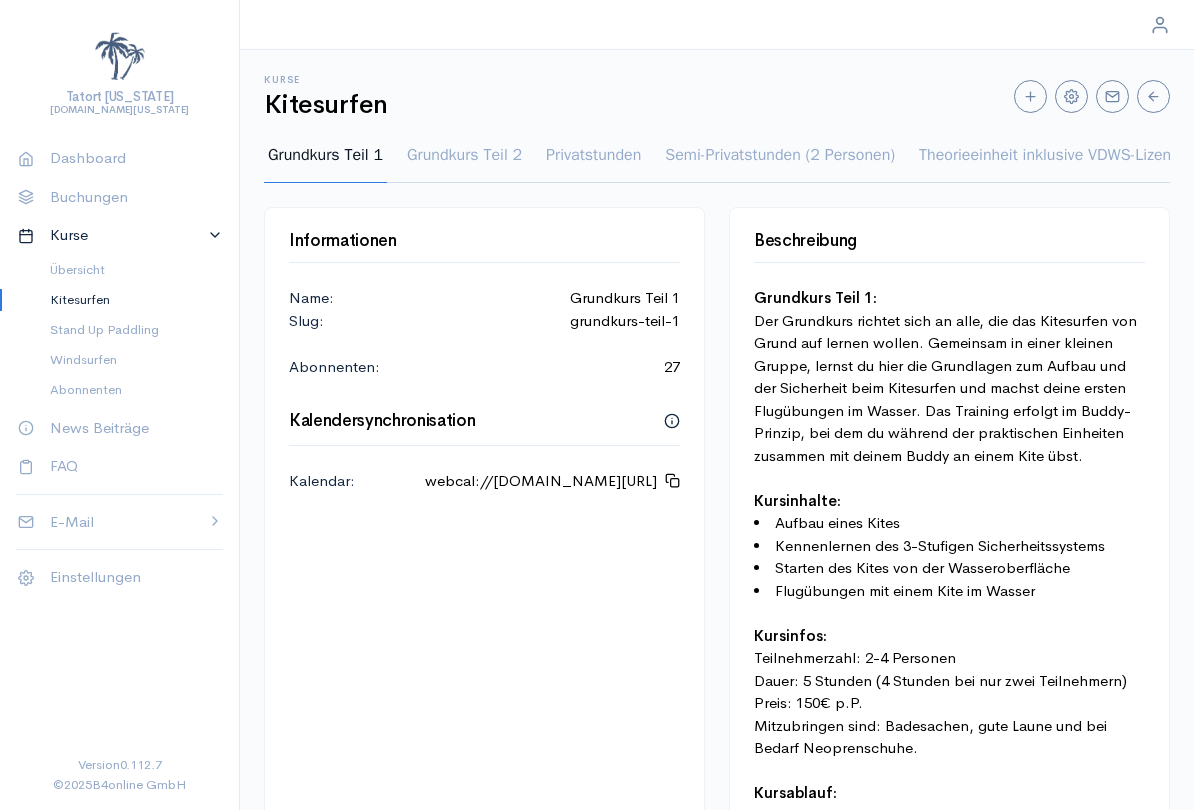 click on "Grundkurs Teil 2" at bounding box center [464, 163] 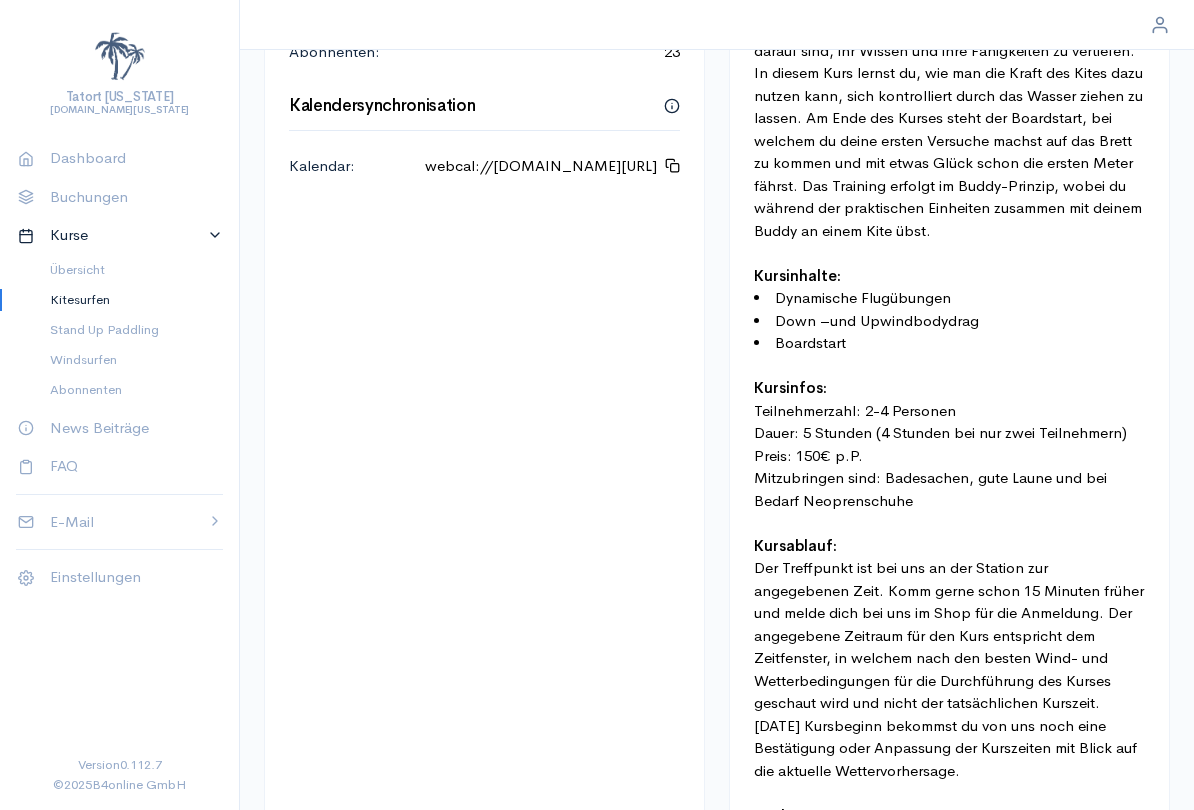 scroll, scrollTop: 1029, scrollLeft: 0, axis: vertical 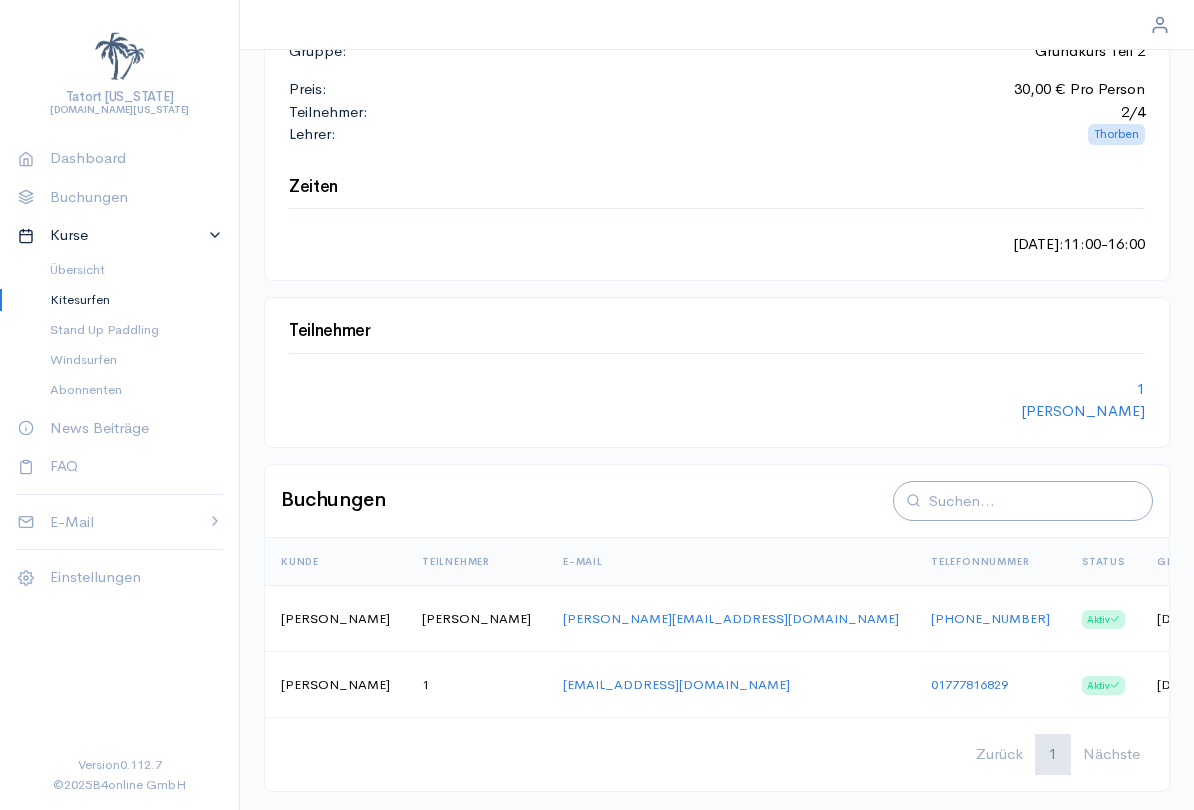 click on "Kitesurfen" at bounding box center (128, 300) 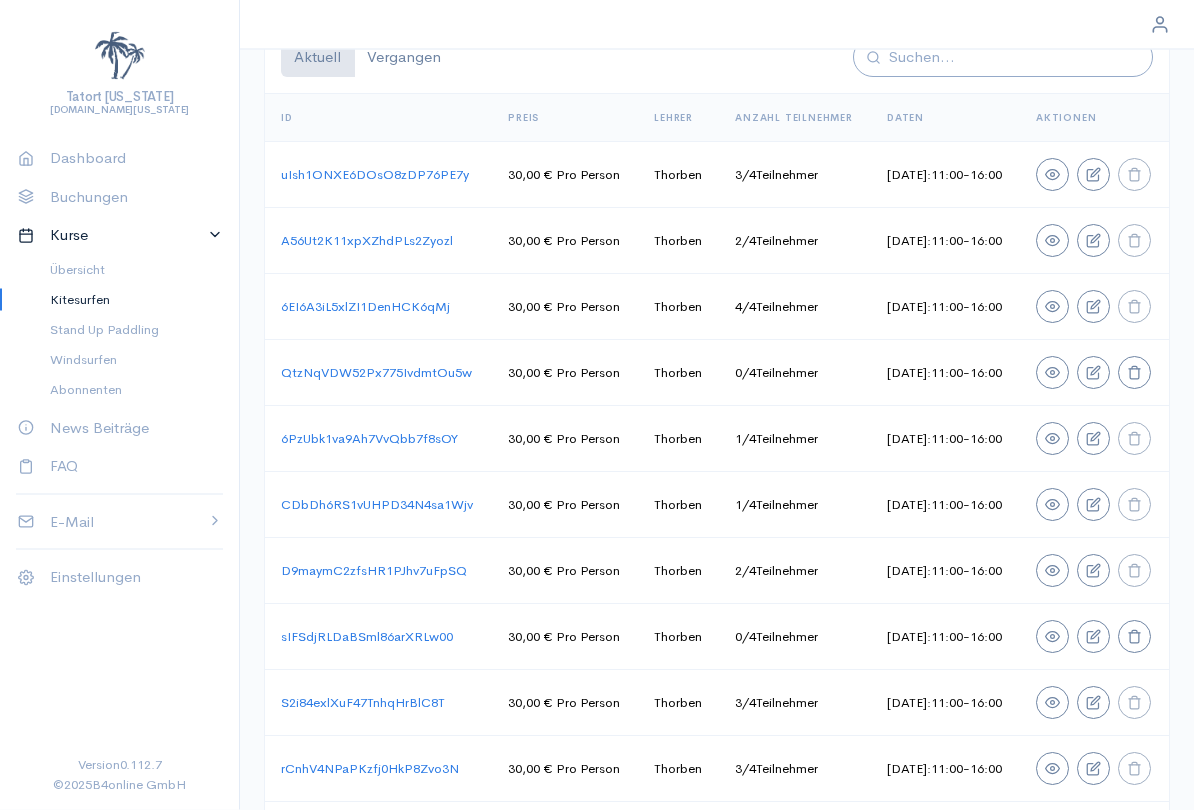 scroll, scrollTop: 1329, scrollLeft: 0, axis: vertical 